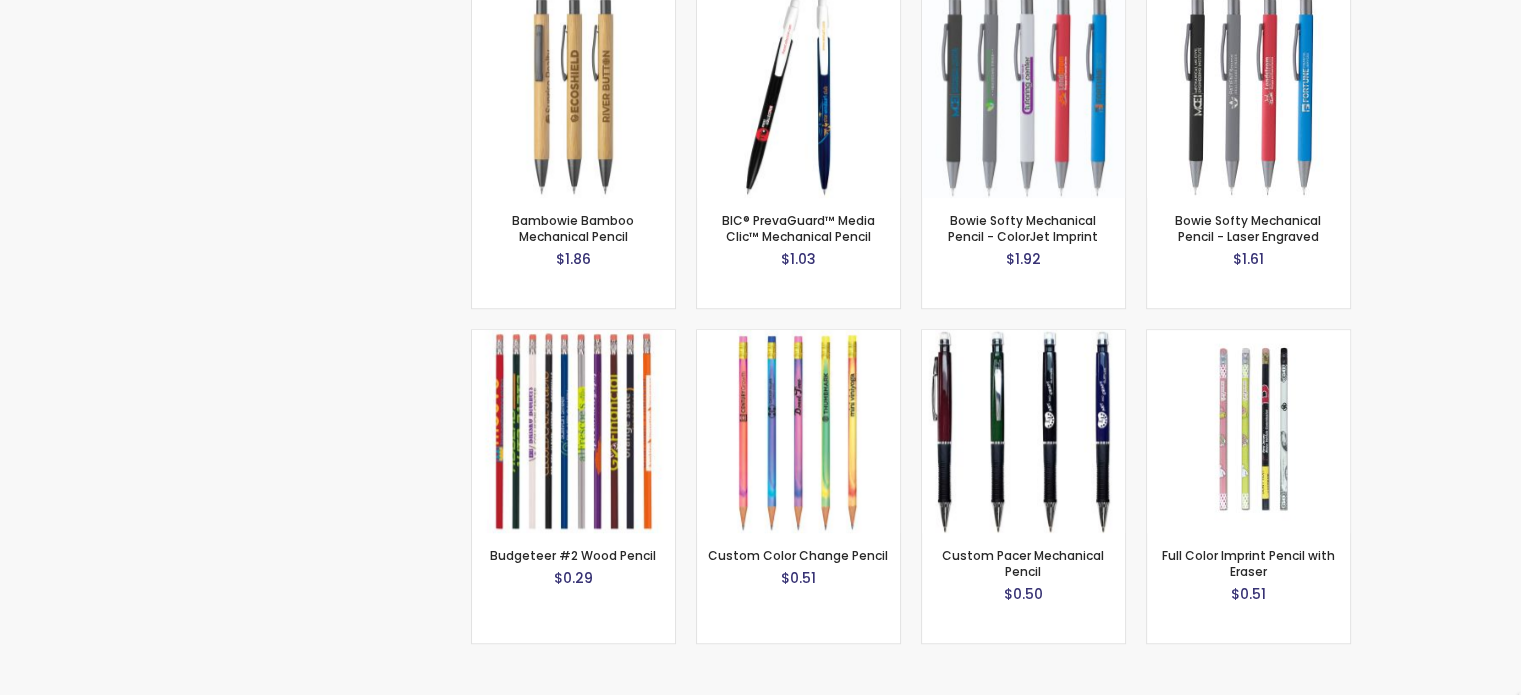scroll, scrollTop: 10500, scrollLeft: 0, axis: vertical 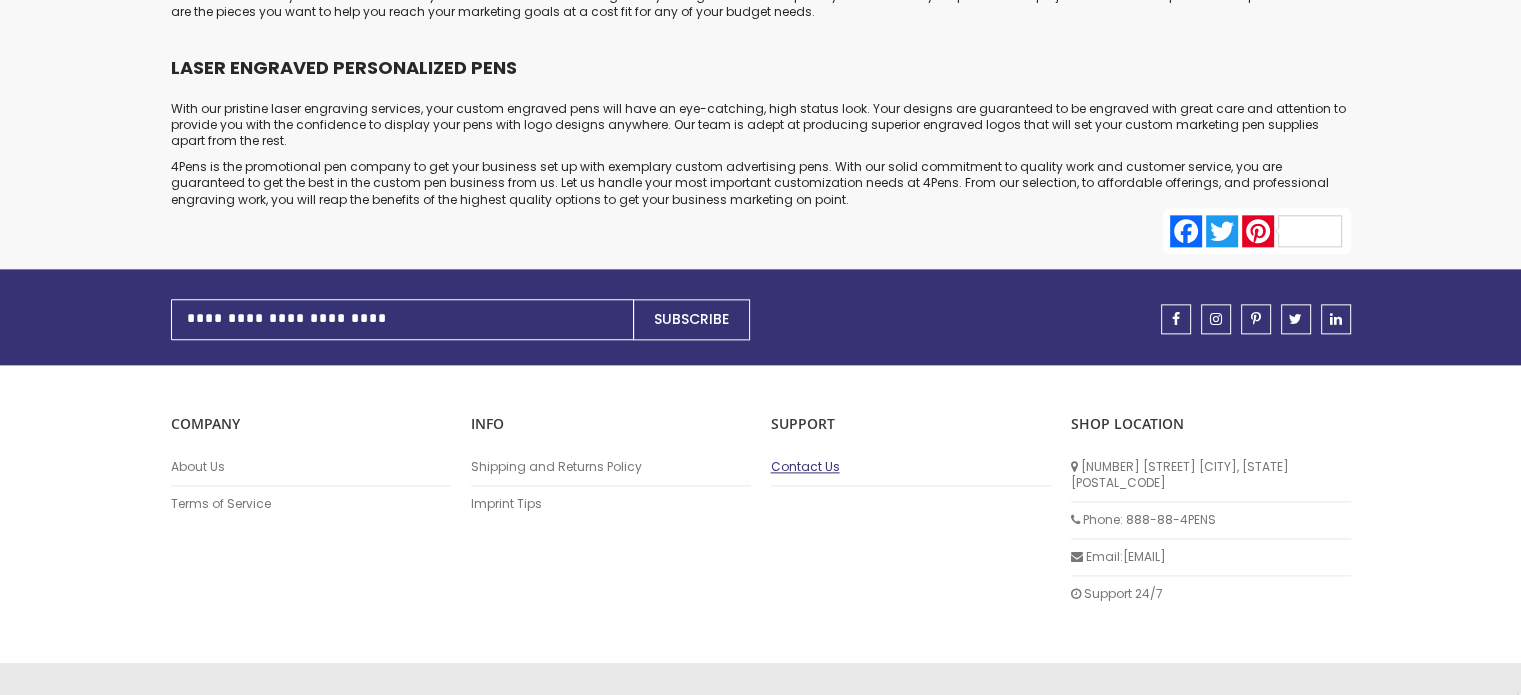 click on "Contact Us" at bounding box center (911, 467) 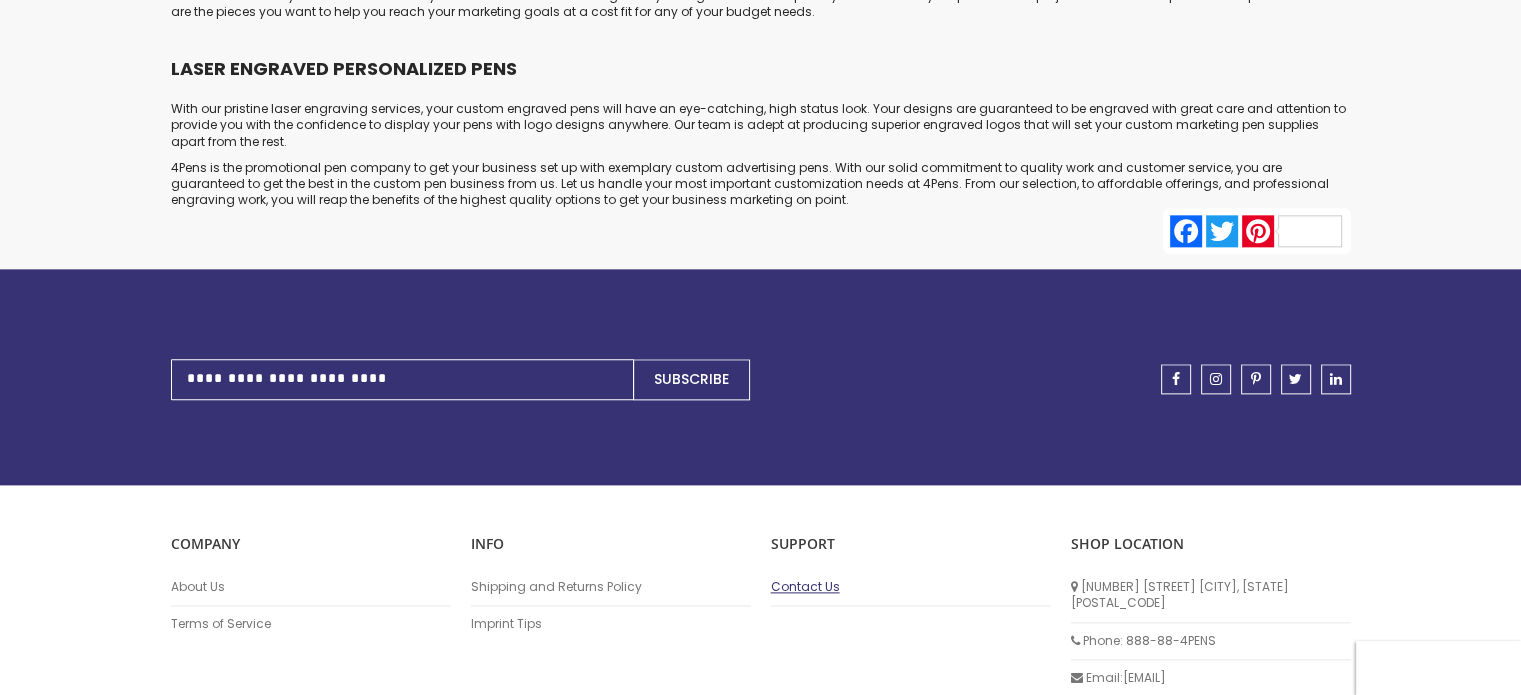 click on "Contact Us" at bounding box center (911, 587) 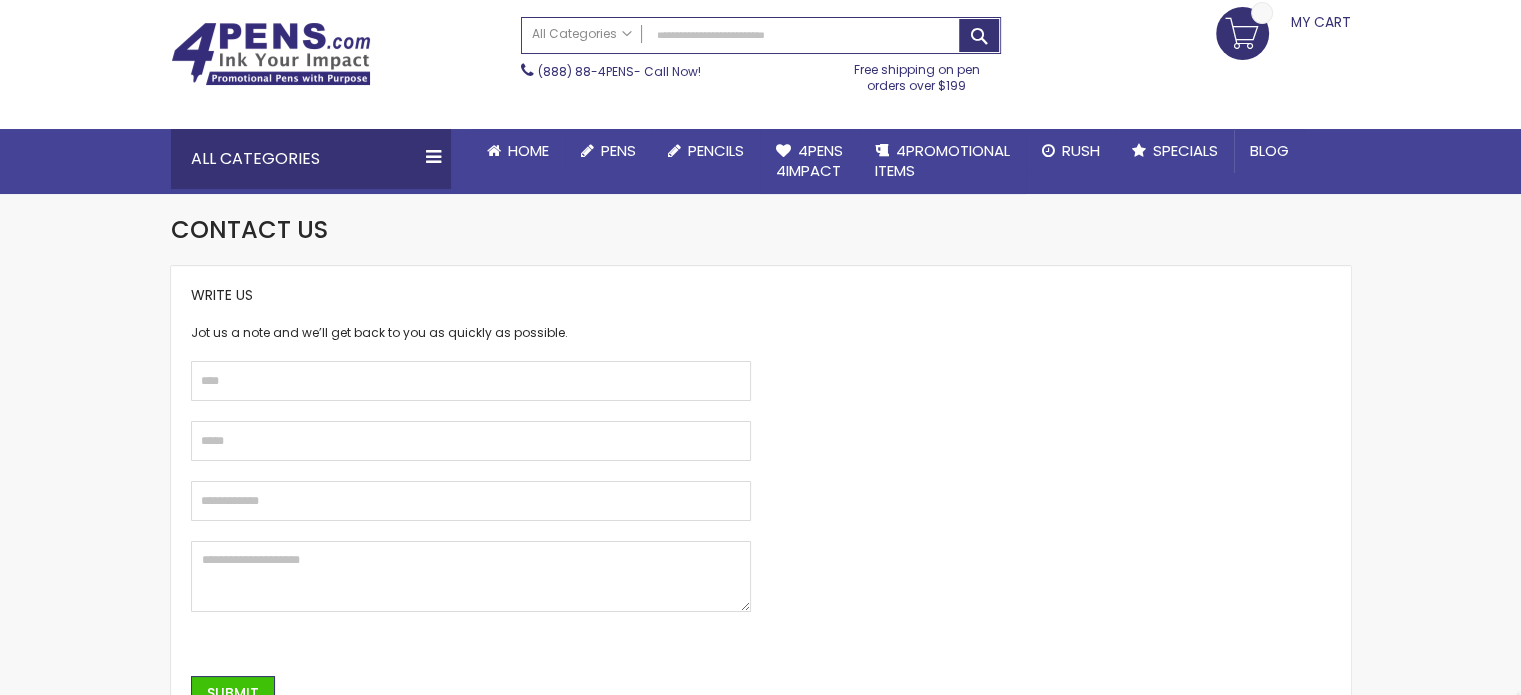 scroll, scrollTop: 400, scrollLeft: 0, axis: vertical 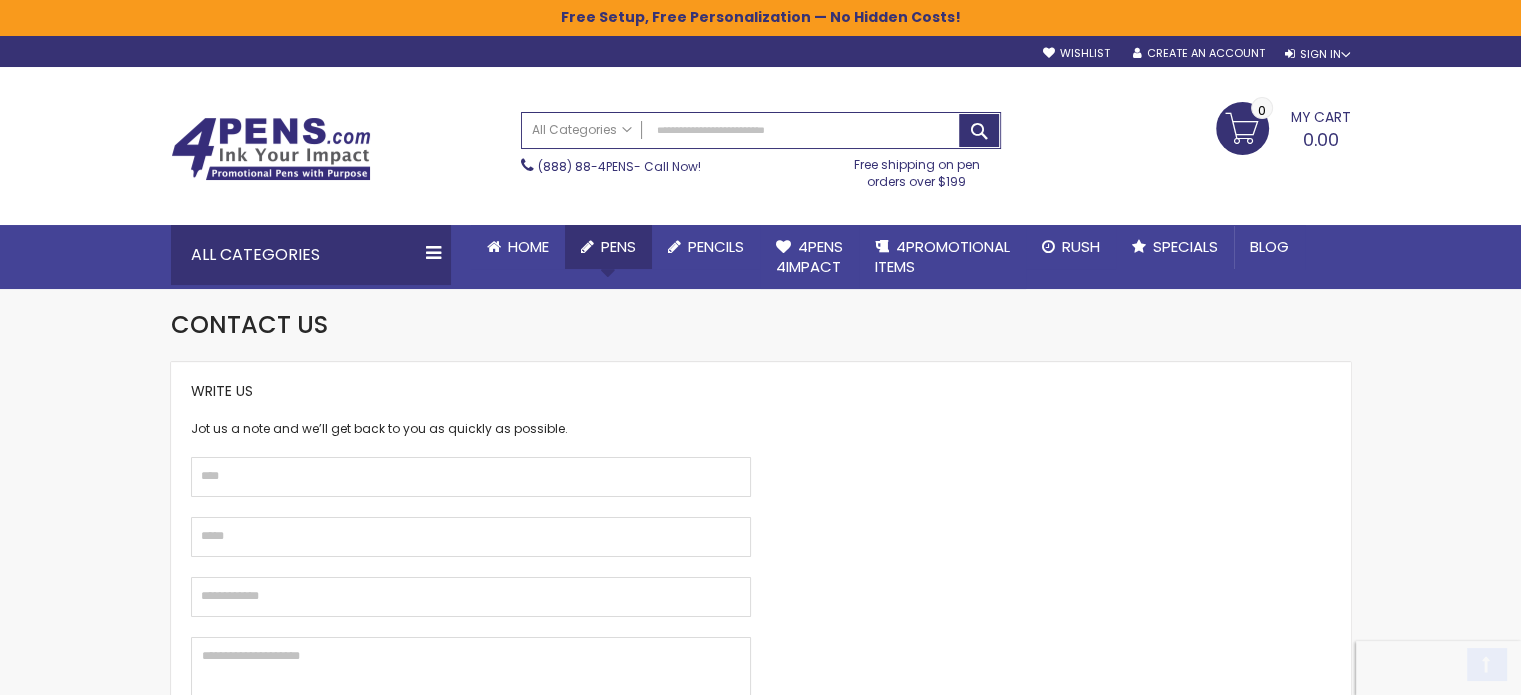click on "Pens" at bounding box center [618, 246] 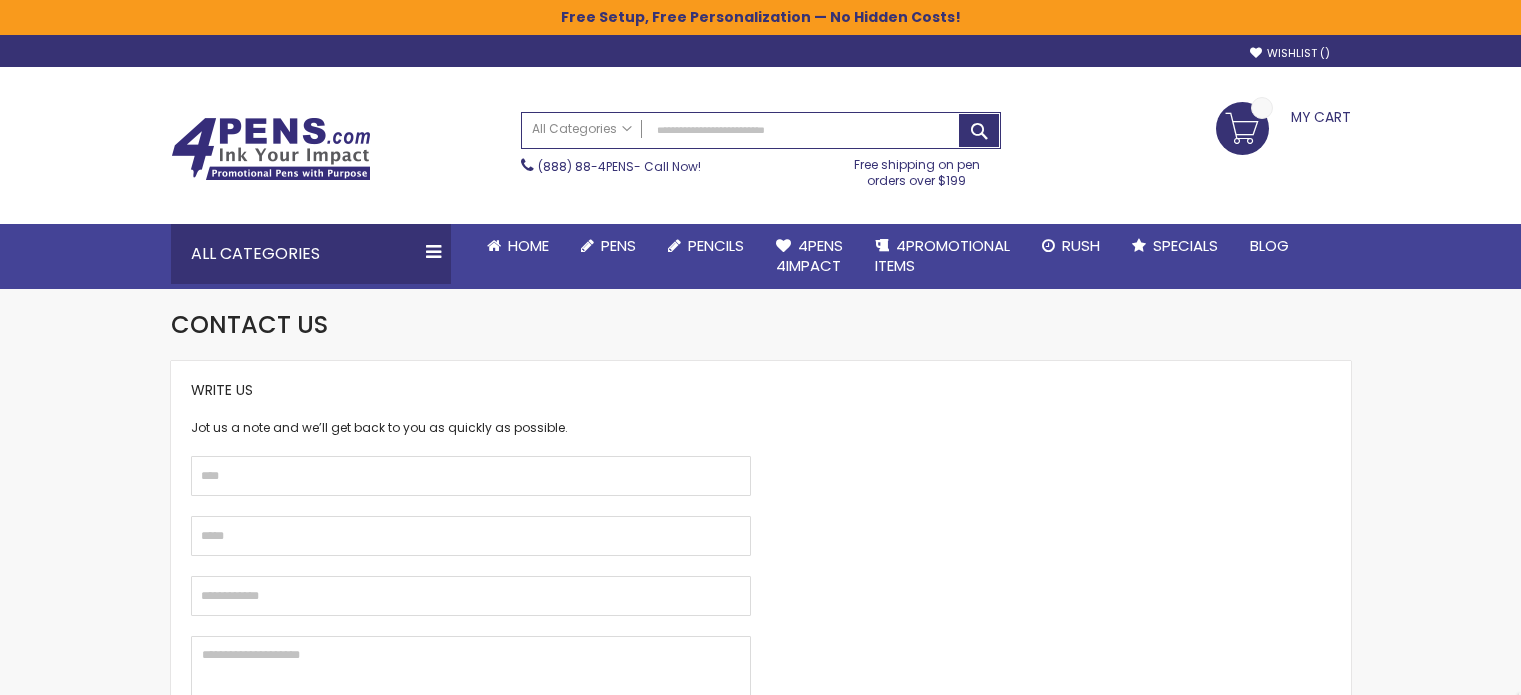 click on "Pens" 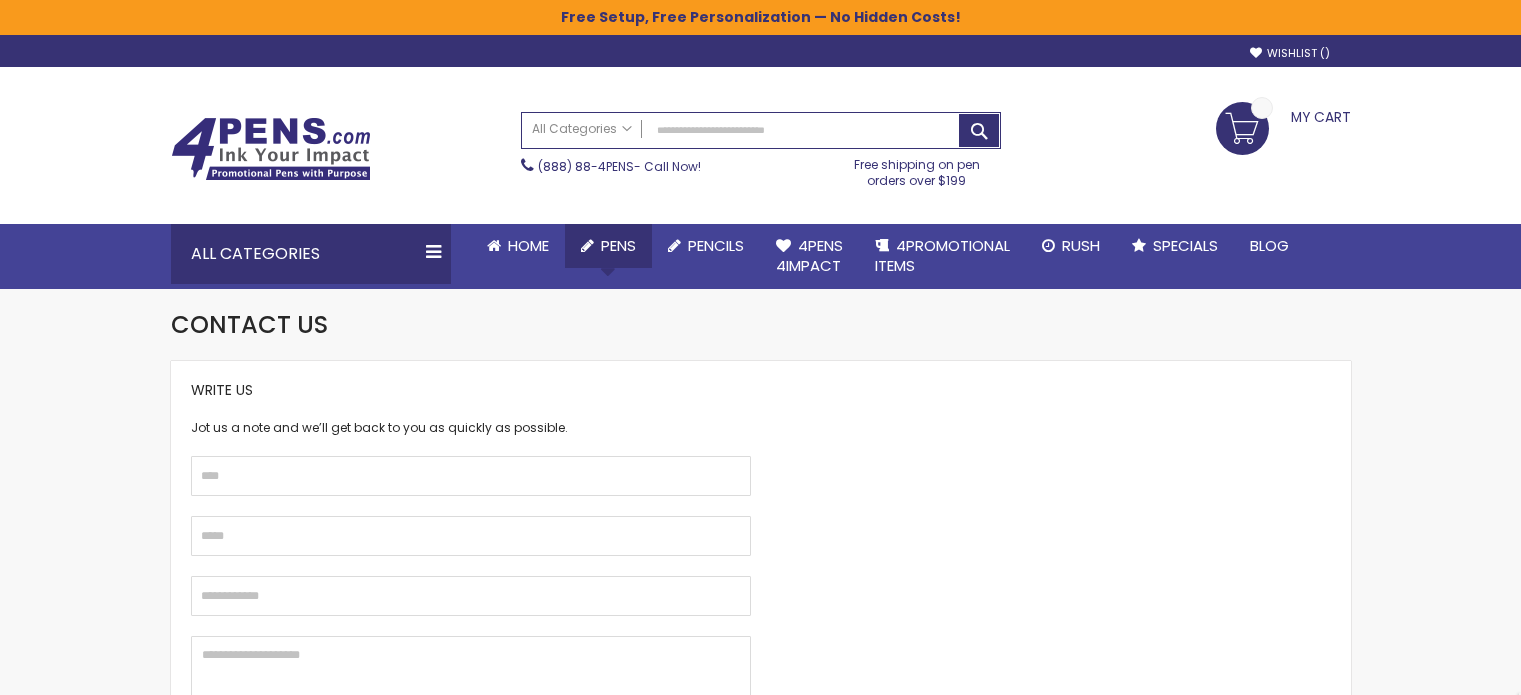 scroll, scrollTop: 0, scrollLeft: 0, axis: both 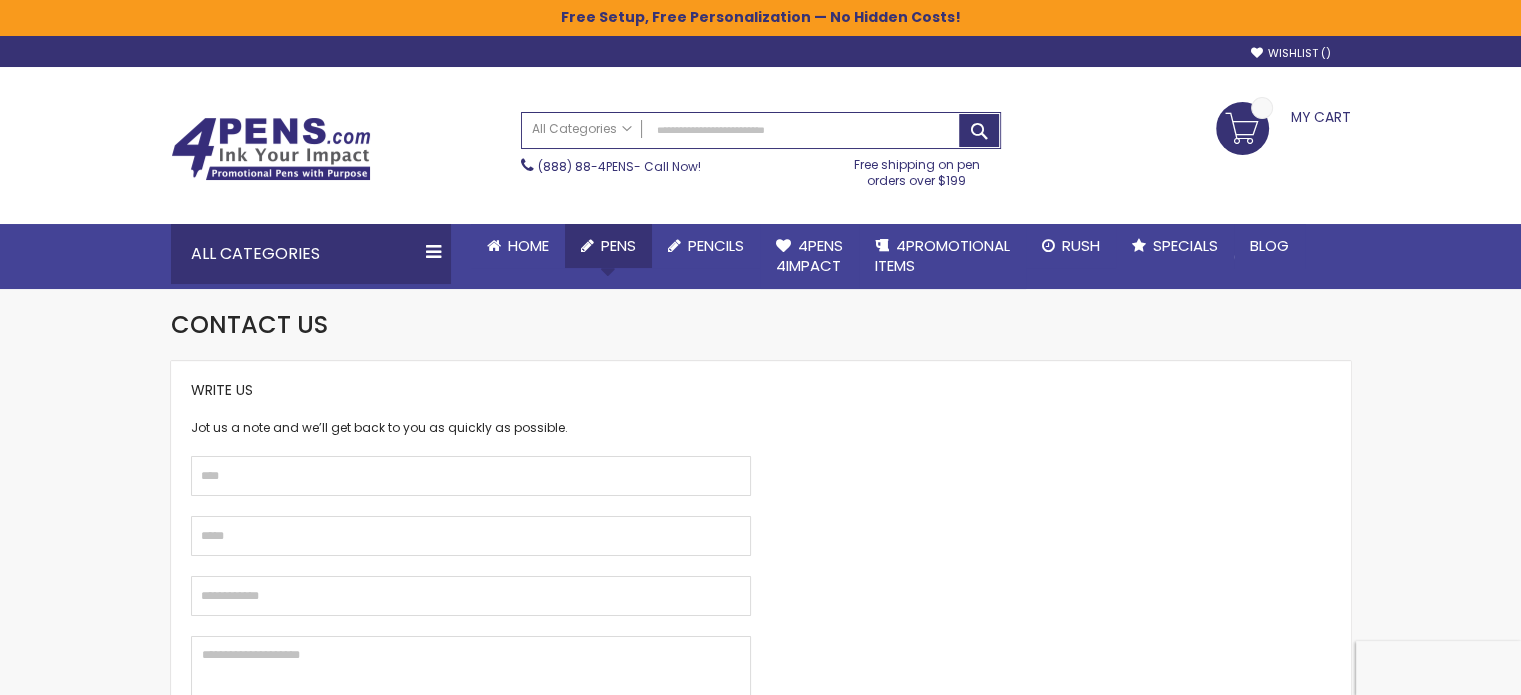 click on "Pens
Popular Categories
All Pens
USA Made Pens
Metal Pens
Plastic Pens
Eco-Friendly Pens
Value Pens
Retractable Pens
Twist-Action Pens
Stick Pens
Grip Pens
Low Minimum Pens
Blue Ink Pens
Multi-Function & Novelty Pens
Stylus Pens
Light-Up Pens
Scented Pens
Novelty Pens
Multi Color Pens
Premium Pens
Executive Pens
Rollerball Pens
Pen Gift Sets
Gel Pens
Shop By Collection
Best sellers
Bic® Pens
PenScent® Scented Pens
Special Offer
Antimicrobial Pens
Laser Engraved Pens
Large Imprint Area
Garland Pens" at bounding box center (608, 246) 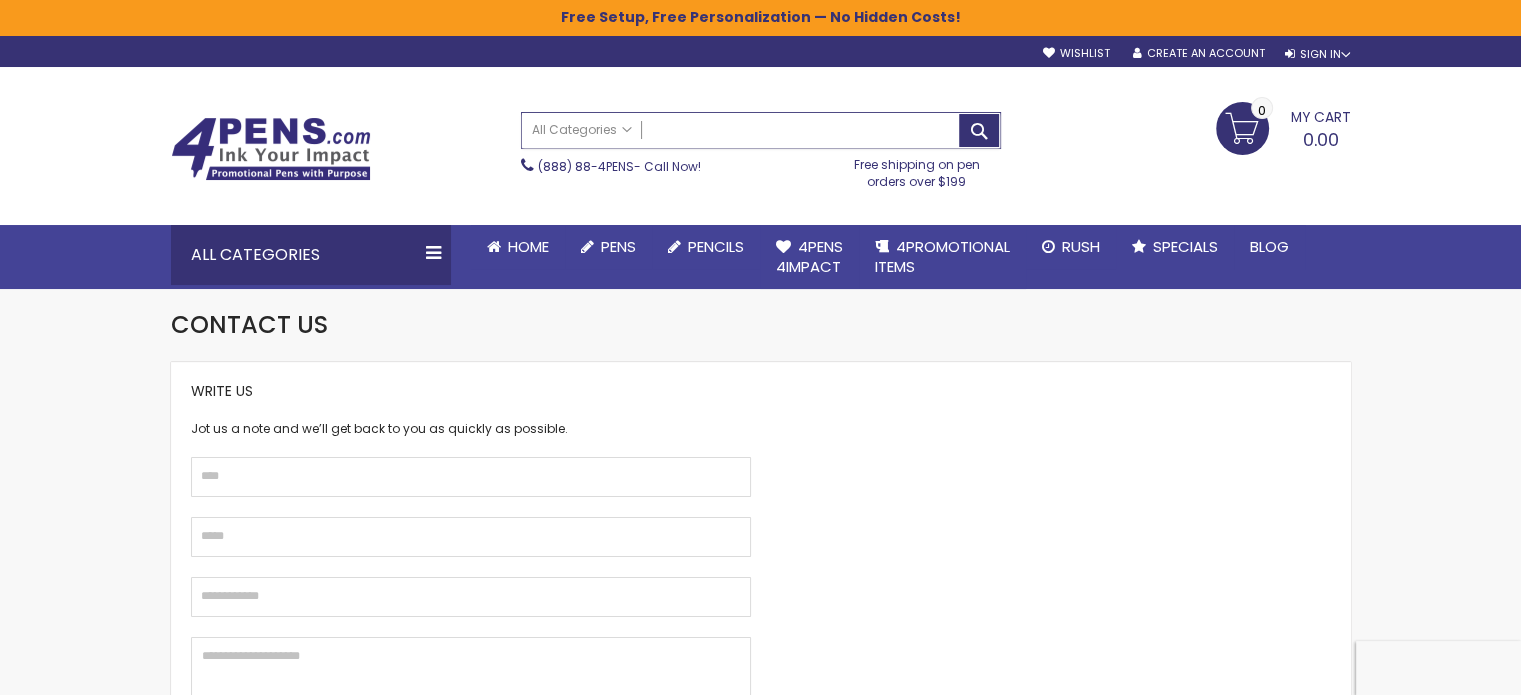 click on "Search" at bounding box center [761, 130] 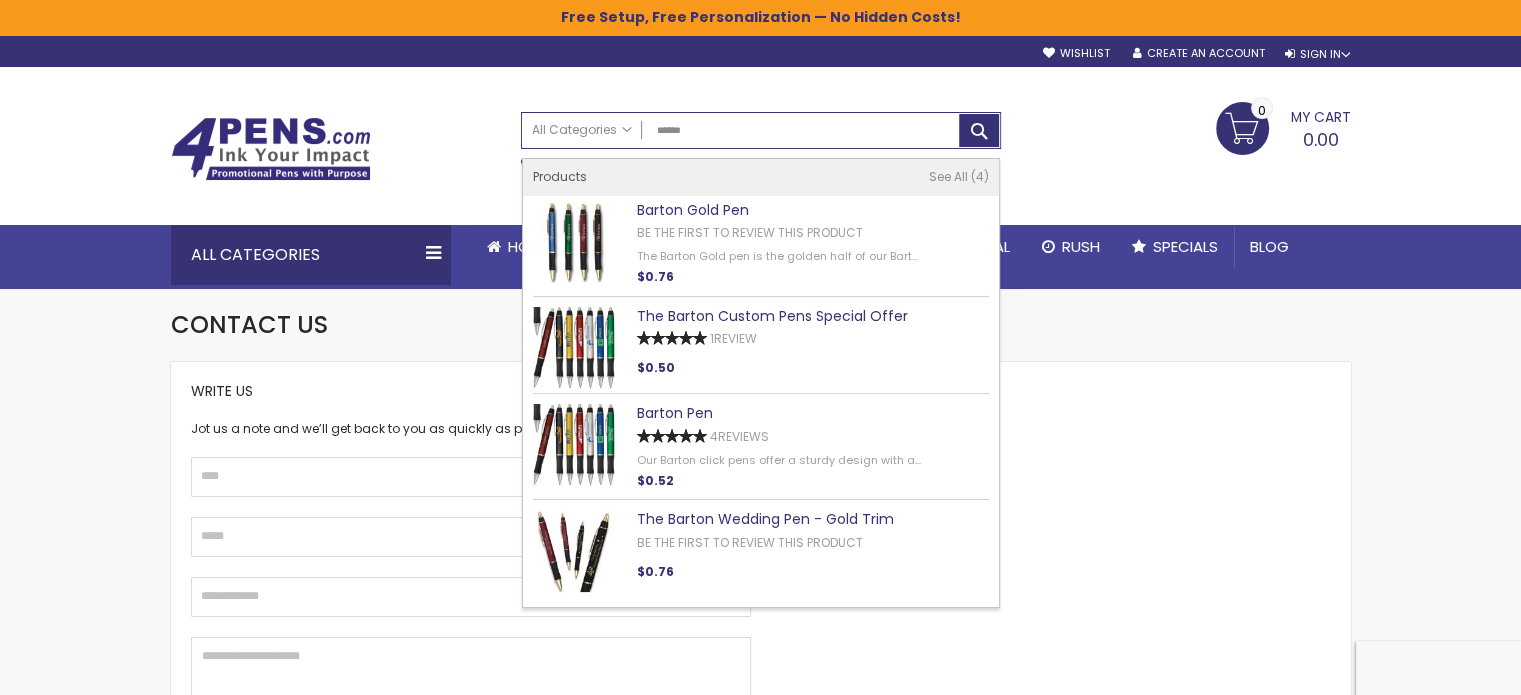 click on "The Barton Custom Pens Special Offer" at bounding box center (772, 316) 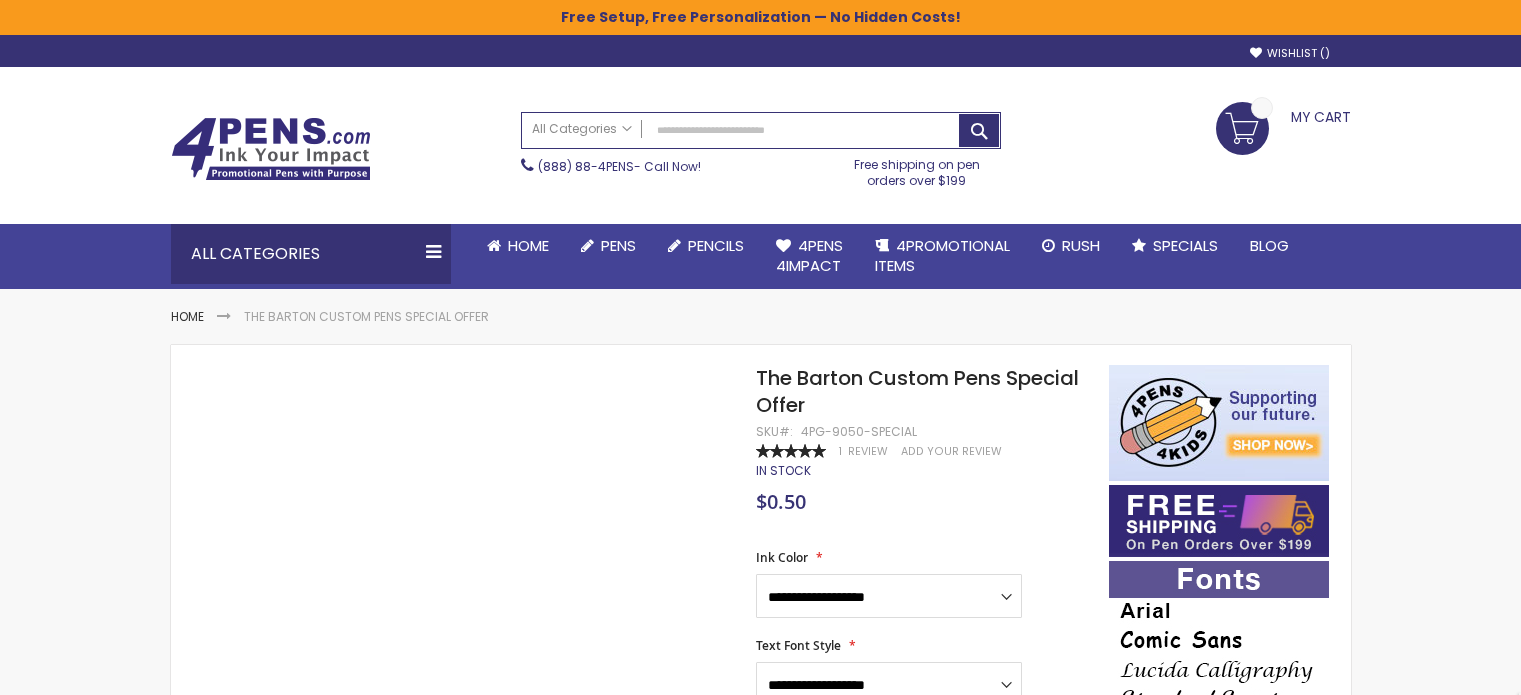 scroll, scrollTop: 0, scrollLeft: 0, axis: both 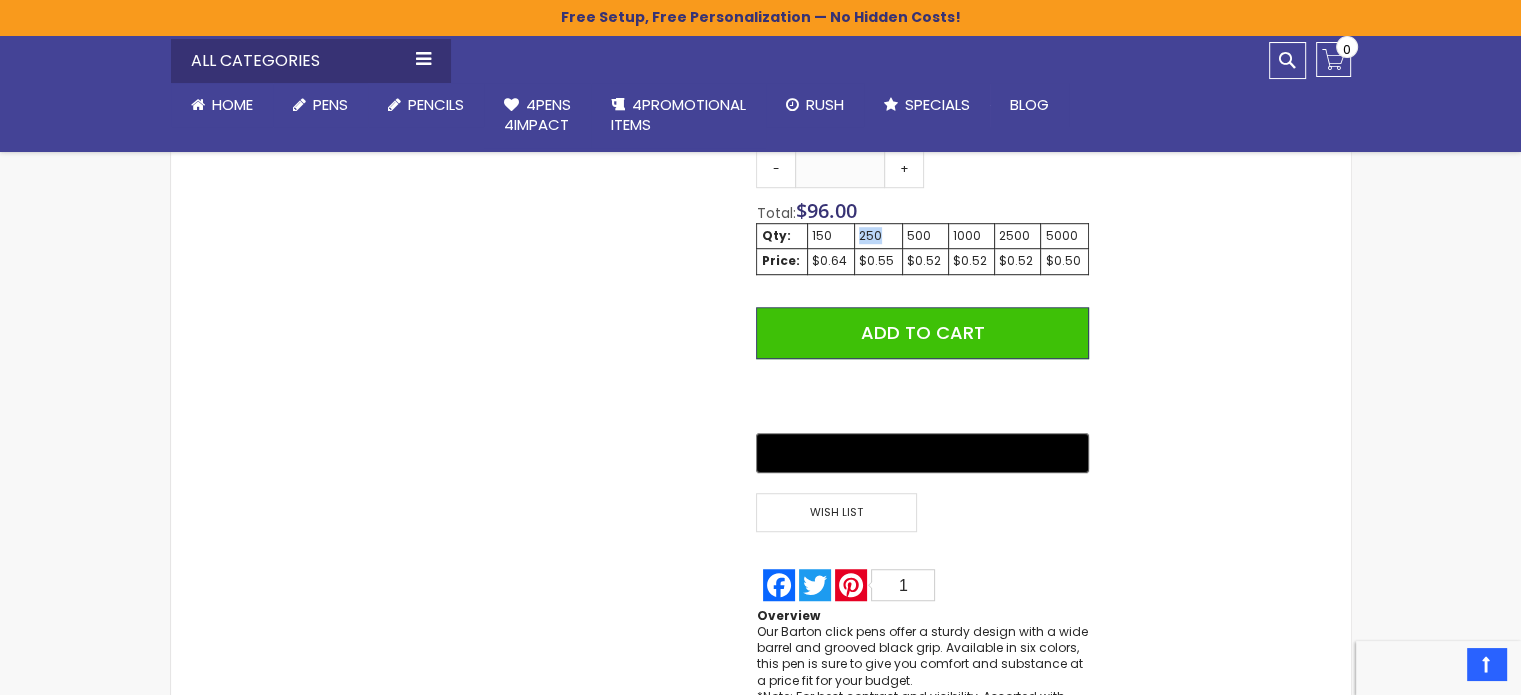 drag, startPoint x: 881, startPoint y: 236, endPoint x: 858, endPoint y: 236, distance: 23 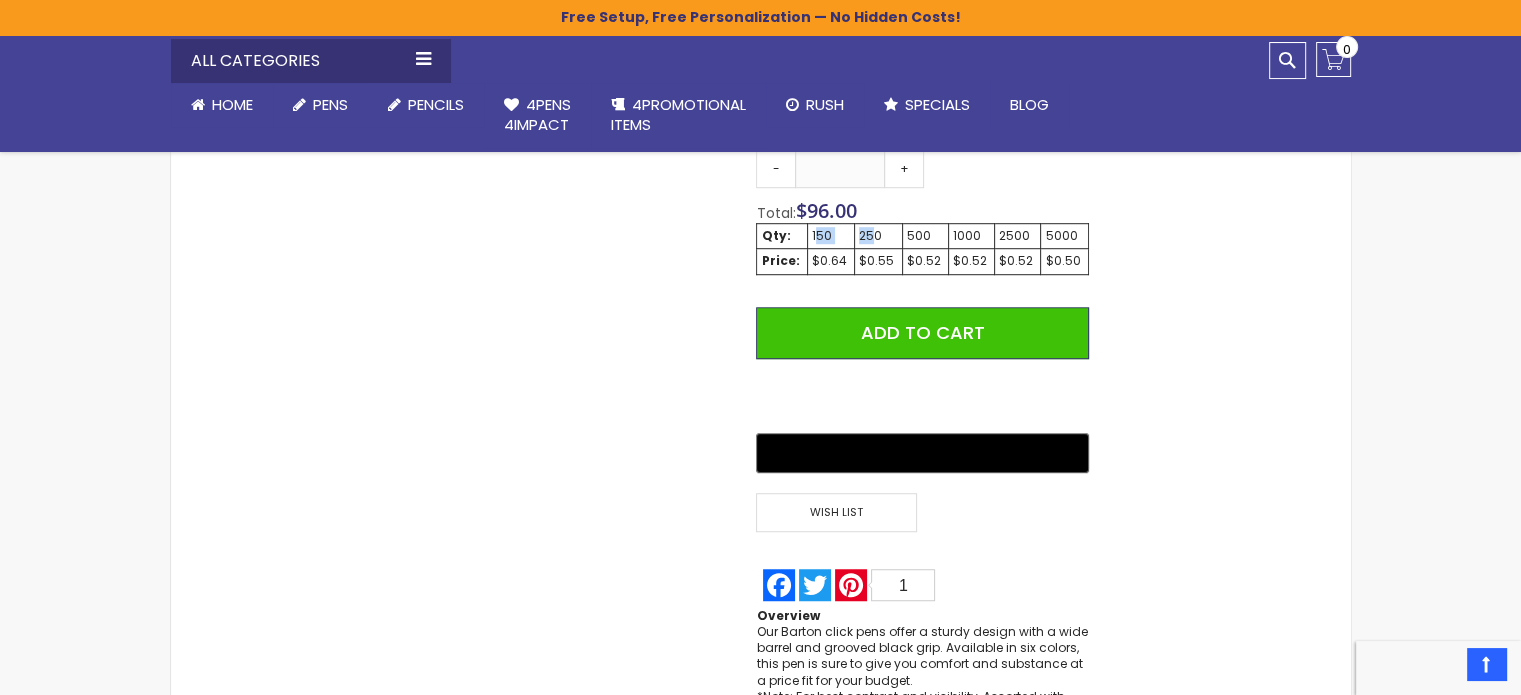 drag, startPoint x: 813, startPoint y: 236, endPoint x: 874, endPoint y: 238, distance: 61.03278 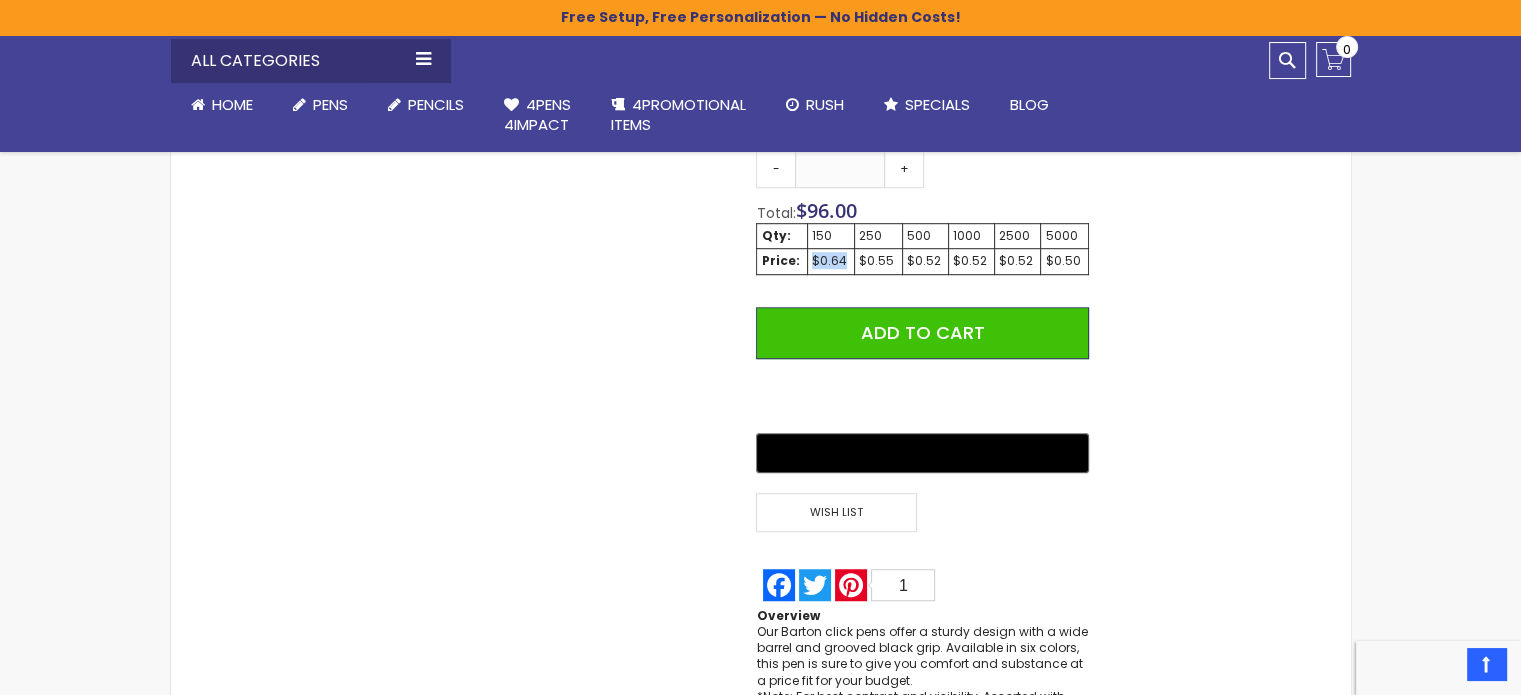 drag, startPoint x: 840, startPoint y: 259, endPoint x: 812, endPoint y: 258, distance: 28.01785 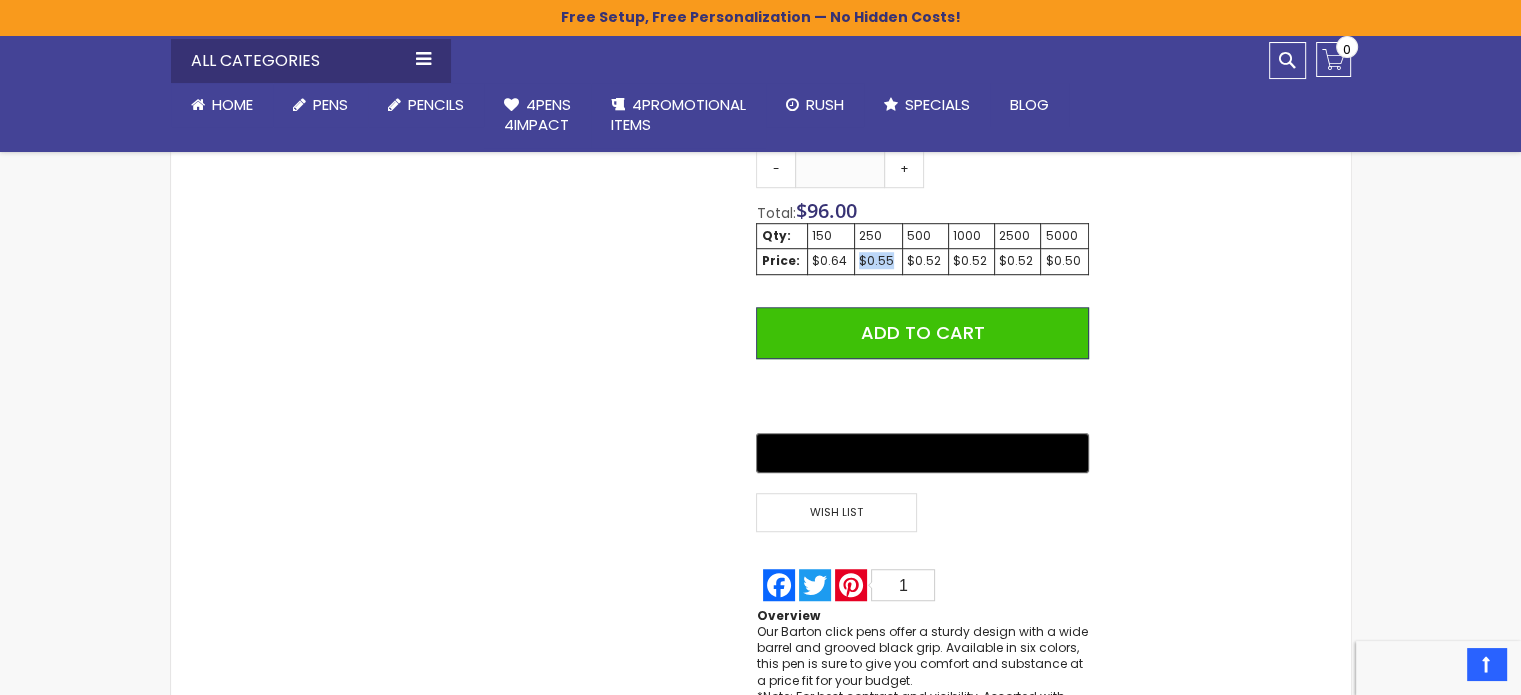 drag, startPoint x: 893, startPoint y: 259, endPoint x: 852, endPoint y: 259, distance: 41 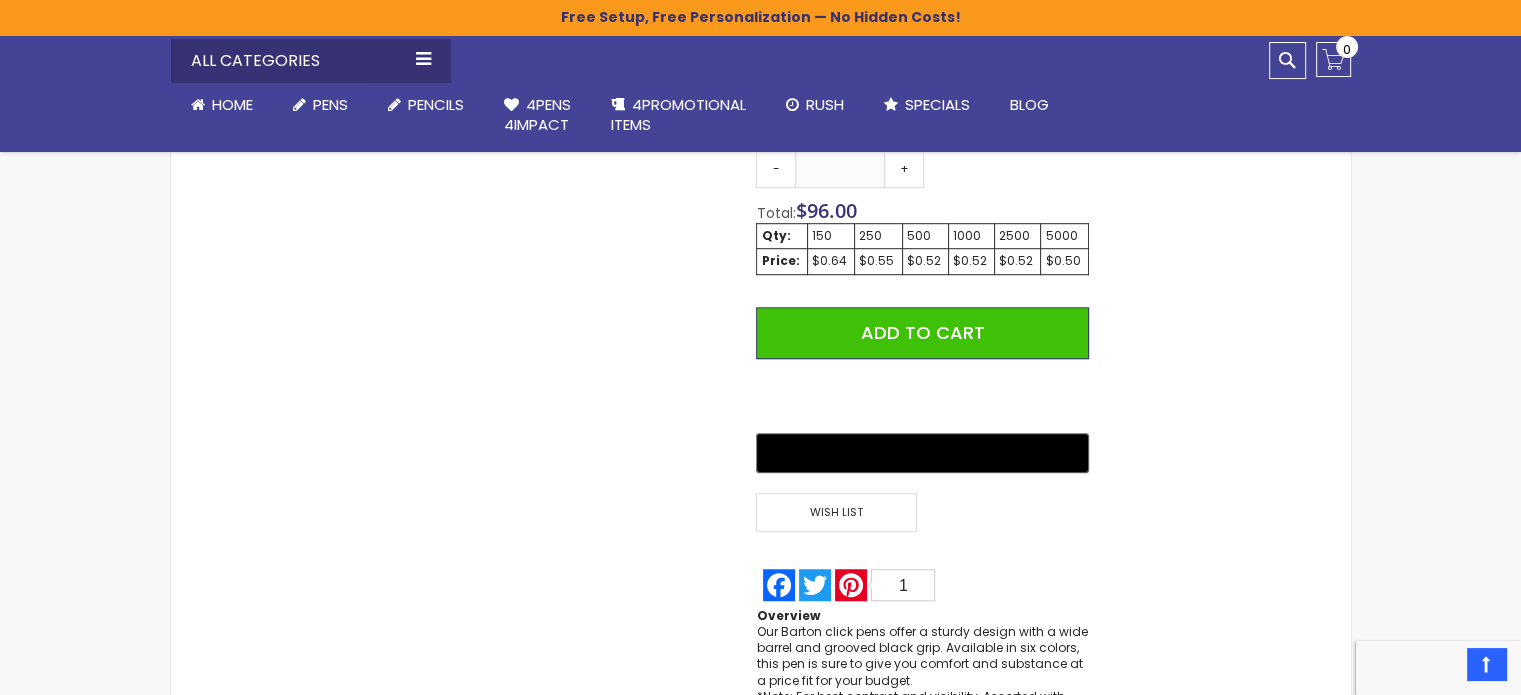 click on "Skip to the end of the images gallery
Skip to the beginning of the images gallery
The Barton Custom Pens Special Offer
SKU
4PG-9050-SPECIAL
Rating:
100                          % of  100
1" at bounding box center (761, -51) 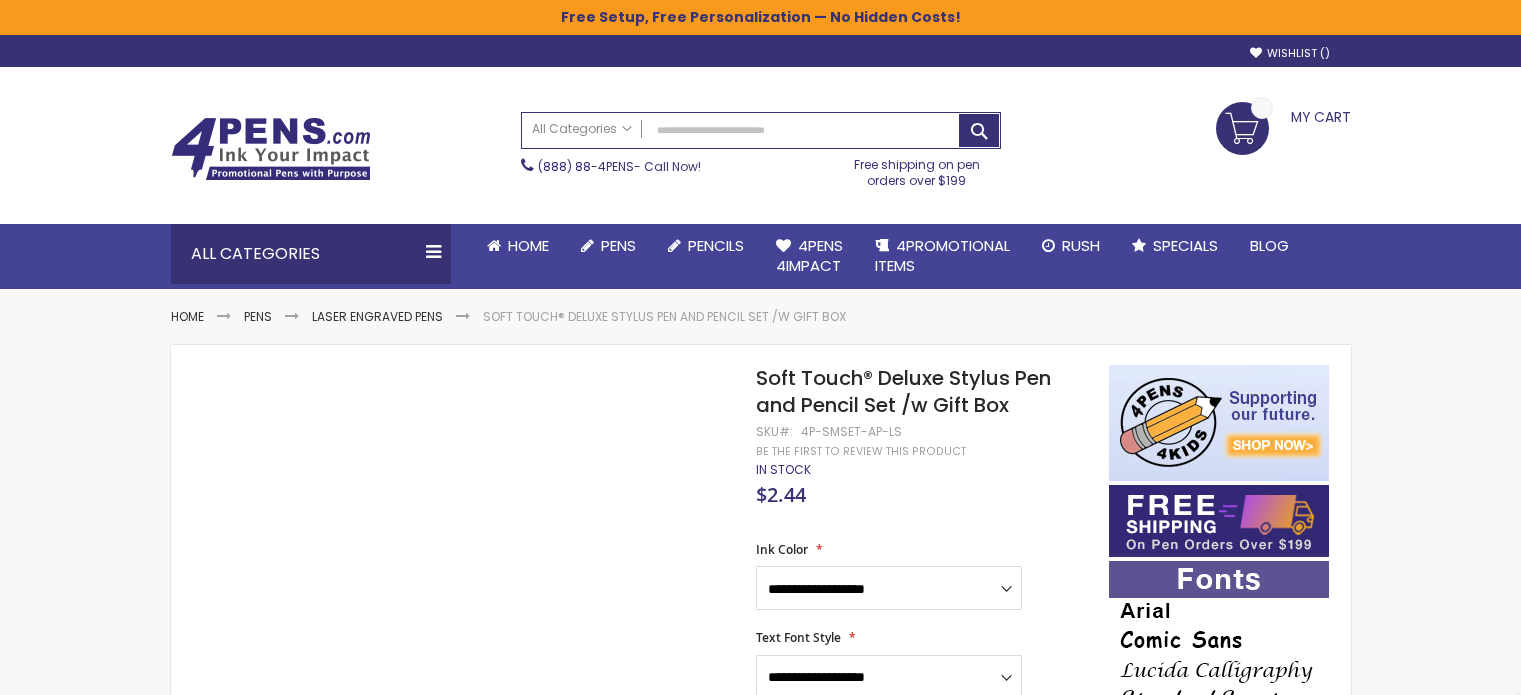 scroll, scrollTop: 0, scrollLeft: 0, axis: both 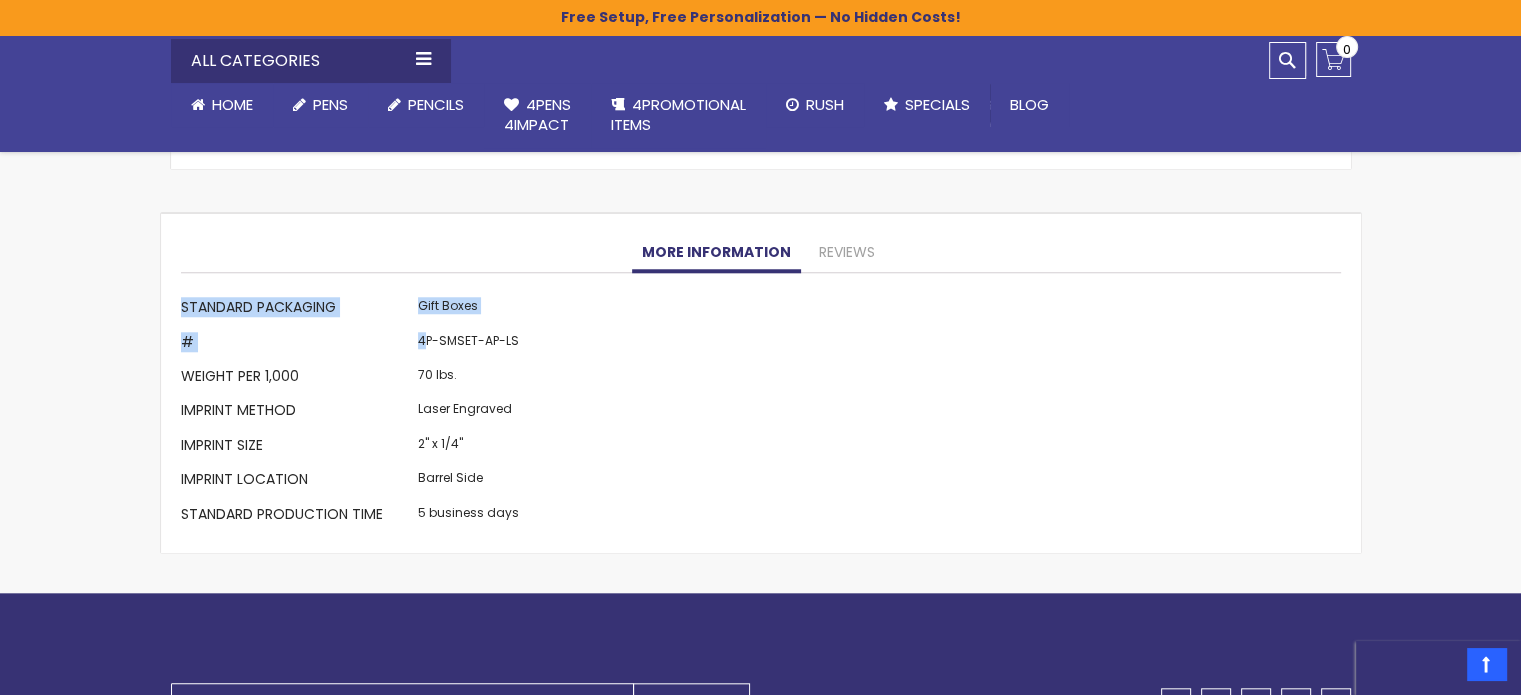 drag, startPoint x: 531, startPoint y: 339, endPoint x: 420, endPoint y: 340, distance: 111.0045 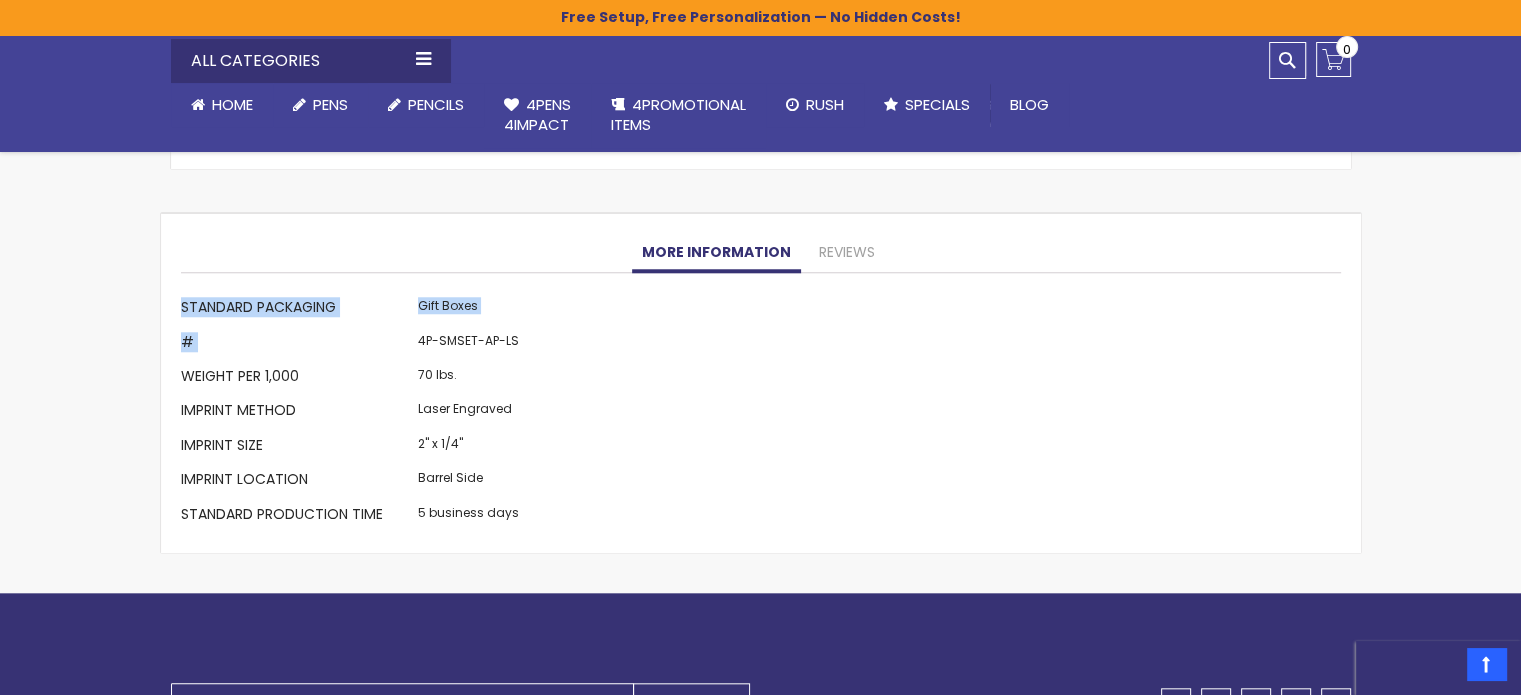 drag, startPoint x: 527, startPoint y: 335, endPoint x: 418, endPoint y: 335, distance: 109 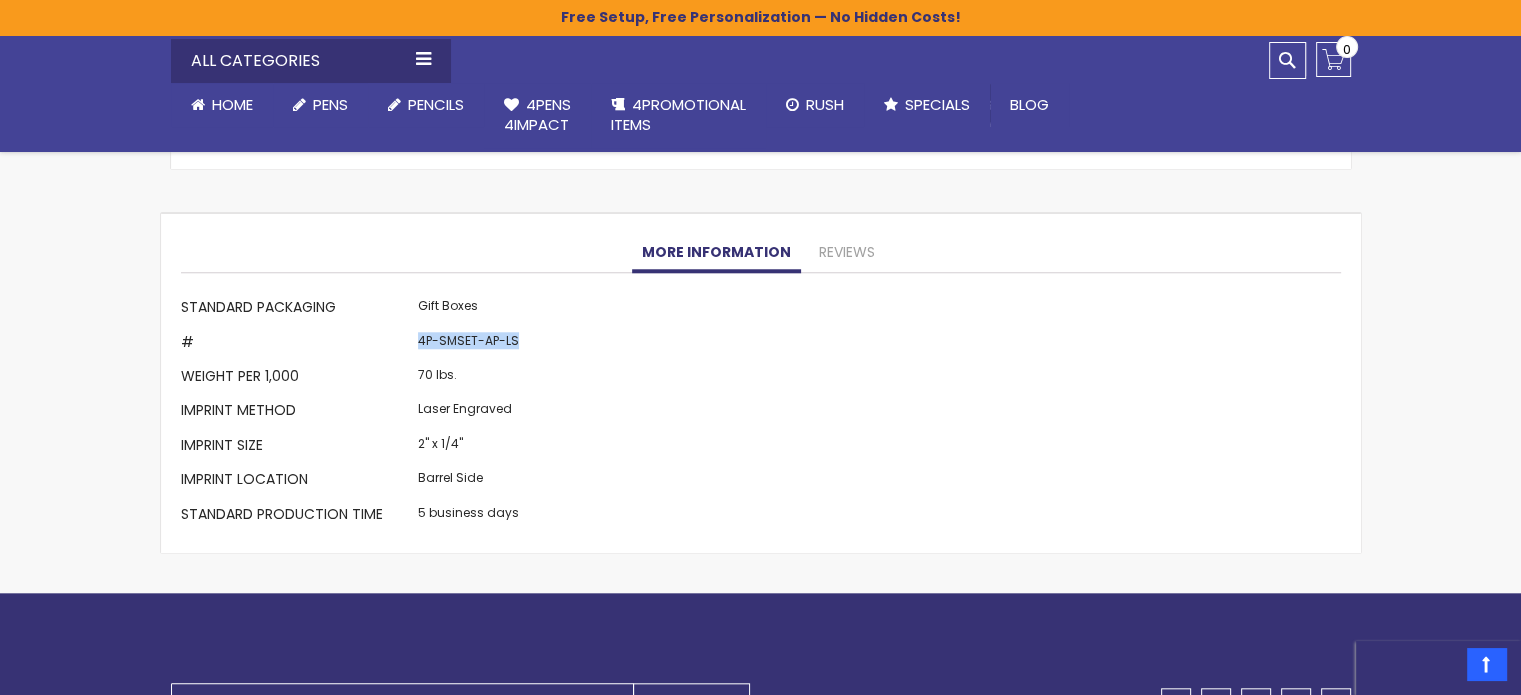 drag, startPoint x: 416, startPoint y: 344, endPoint x: 516, endPoint y: 350, distance: 100.17984 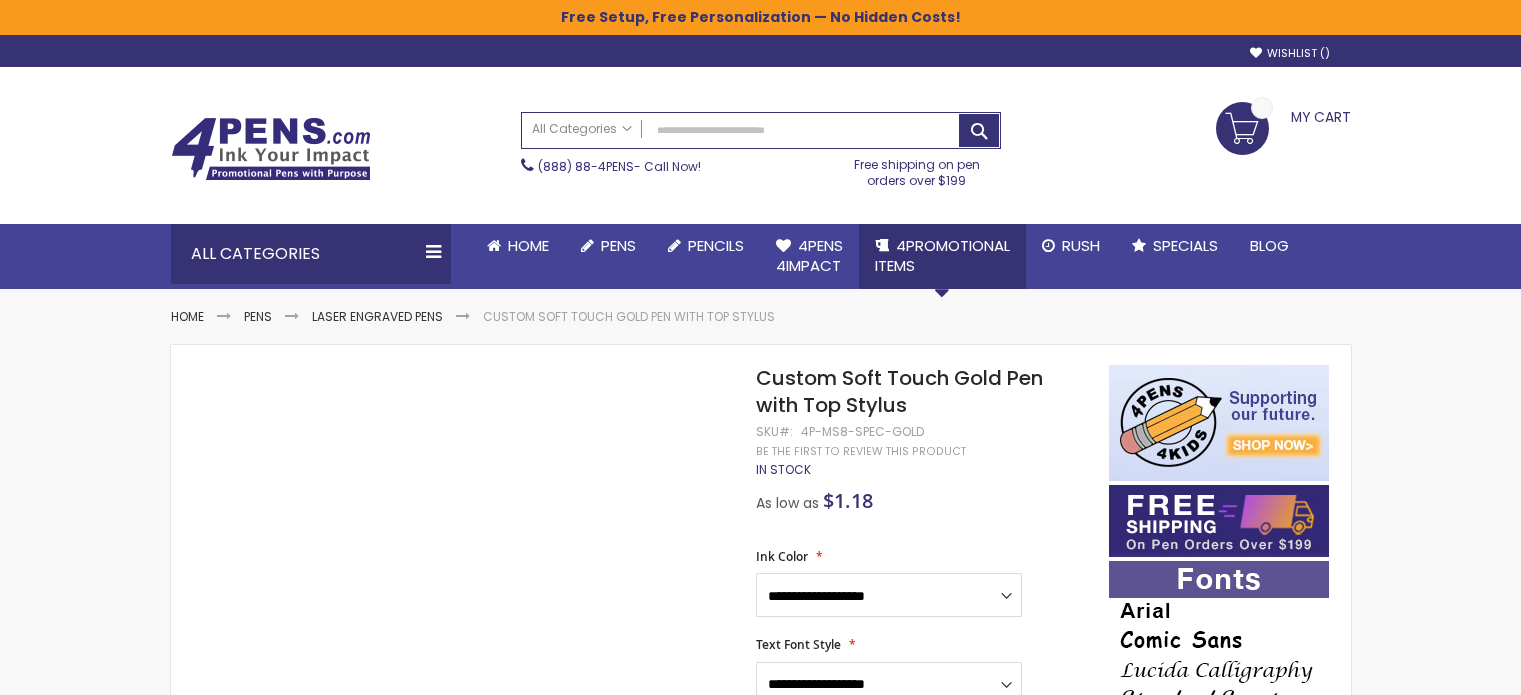 scroll, scrollTop: 0, scrollLeft: 0, axis: both 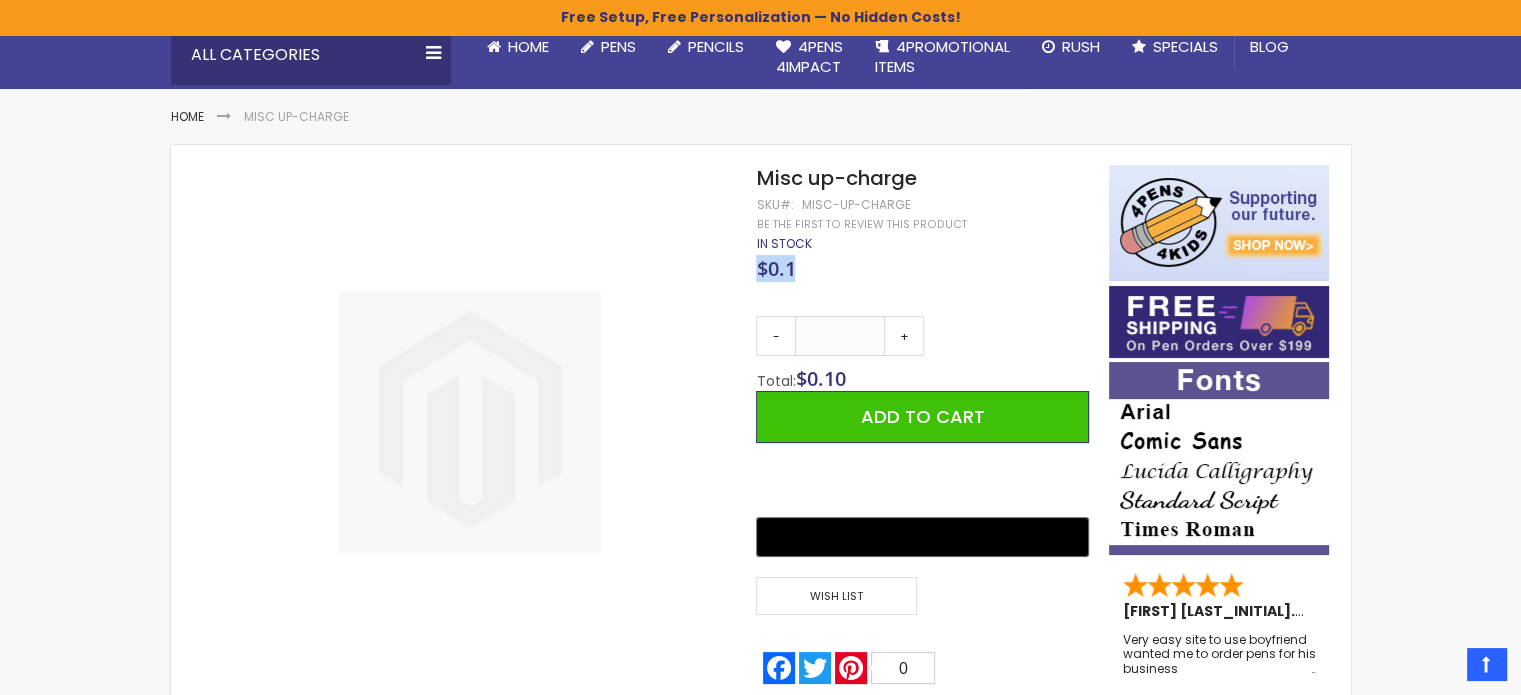 drag, startPoint x: 760, startPoint y: 269, endPoint x: 806, endPoint y: 277, distance: 46.69047 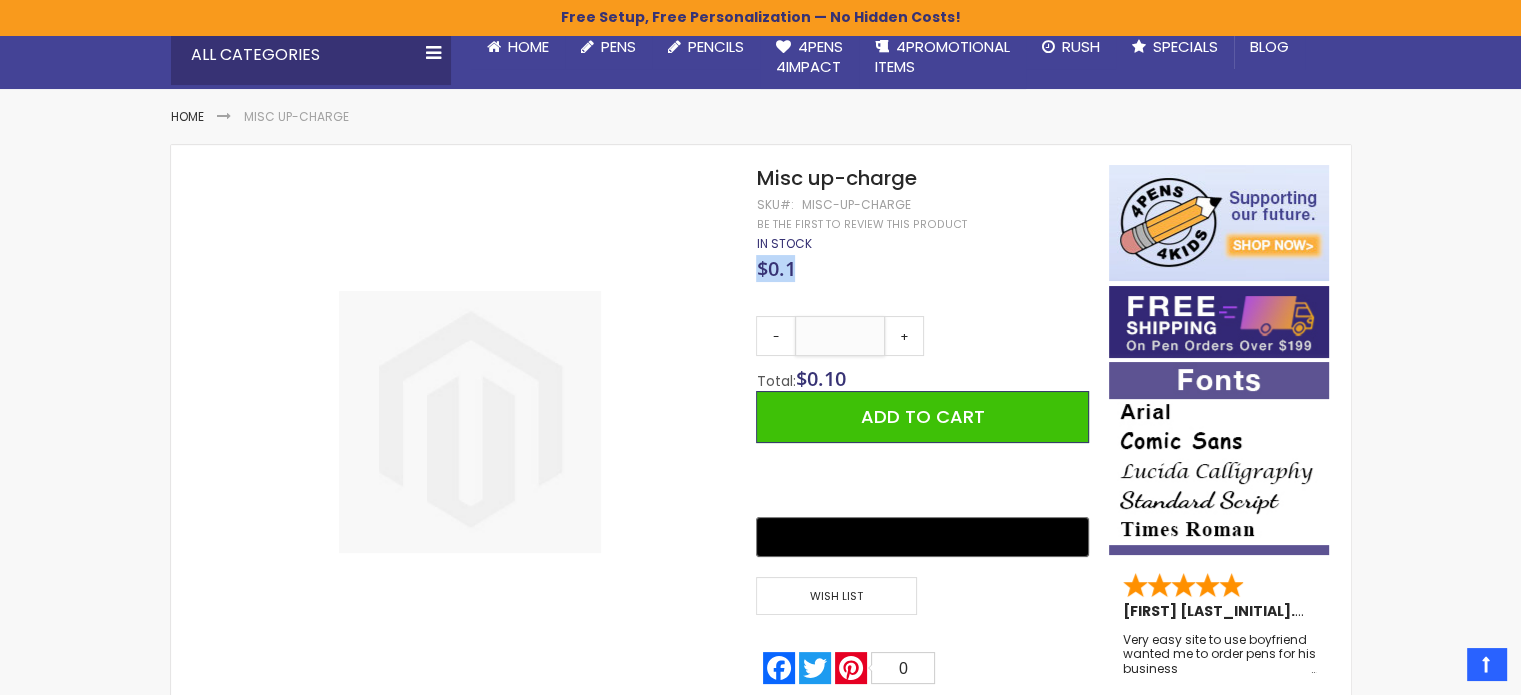 click on "*" at bounding box center (840, 336) 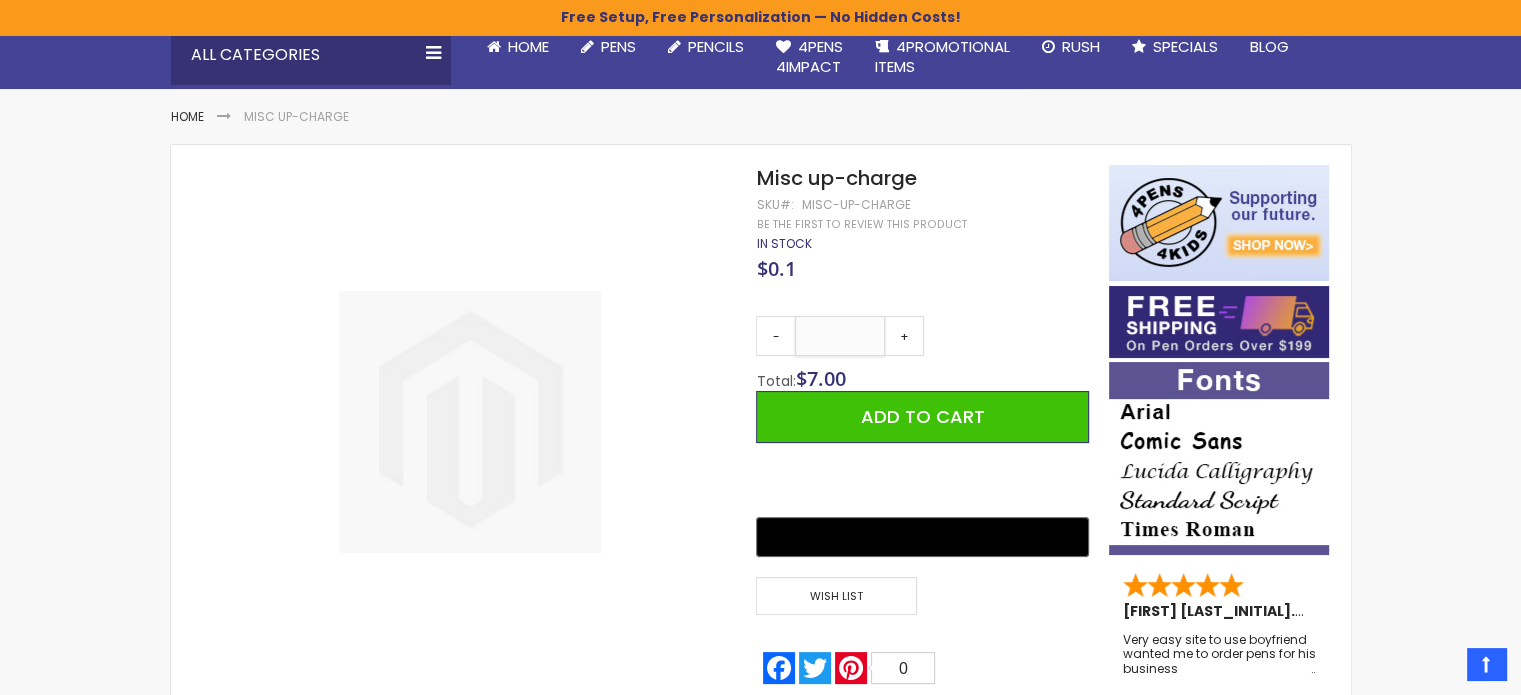 type on "**" 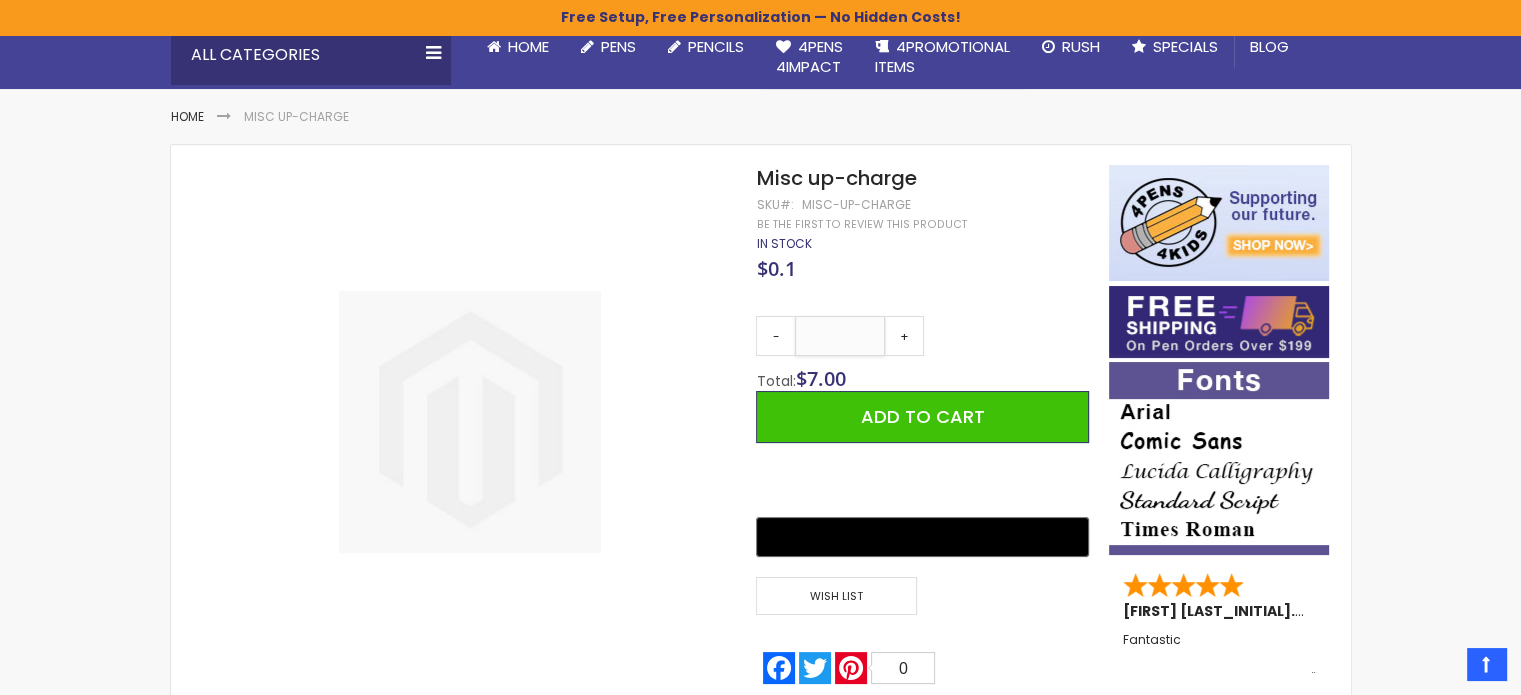 drag, startPoint x: 832, startPoint y: 334, endPoint x: 852, endPoint y: 334, distance: 20 